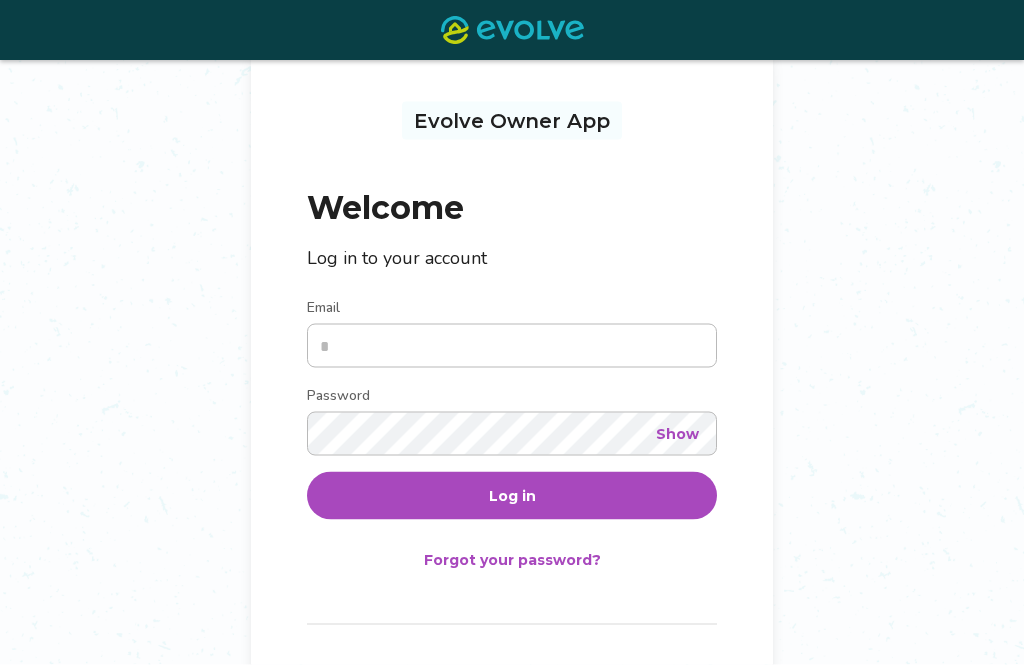 scroll, scrollTop: 94, scrollLeft: 0, axis: vertical 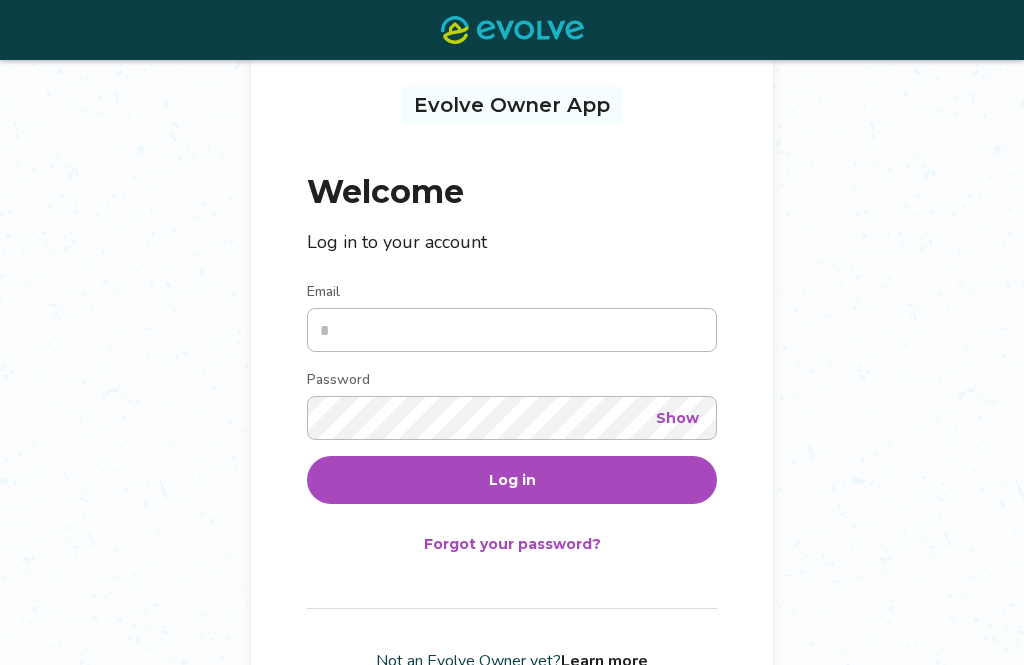 click on "Email" at bounding box center (512, 330) 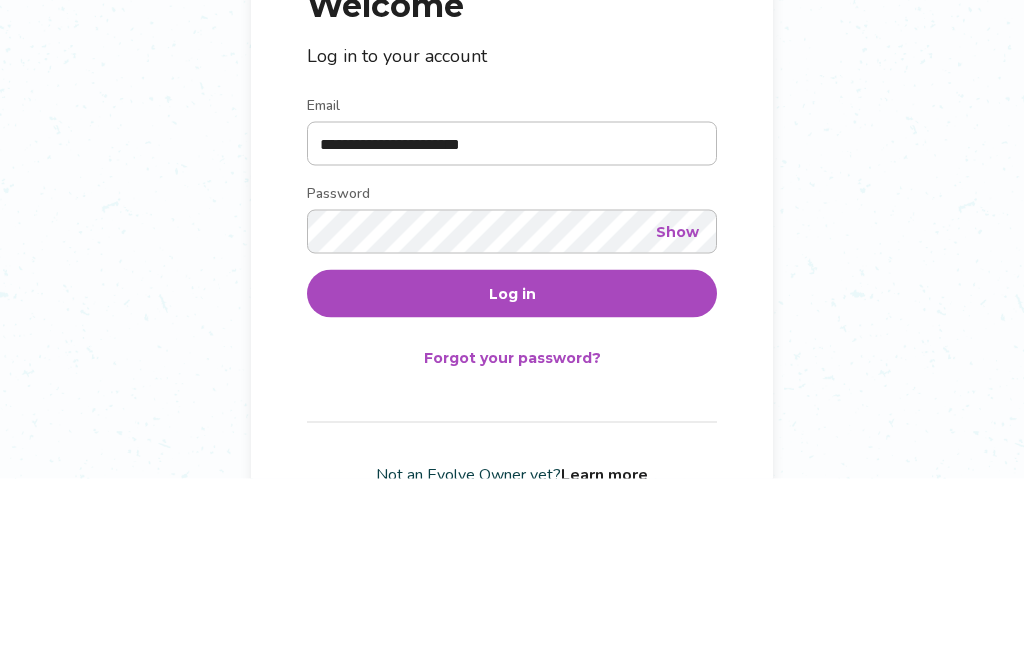 type on "**********" 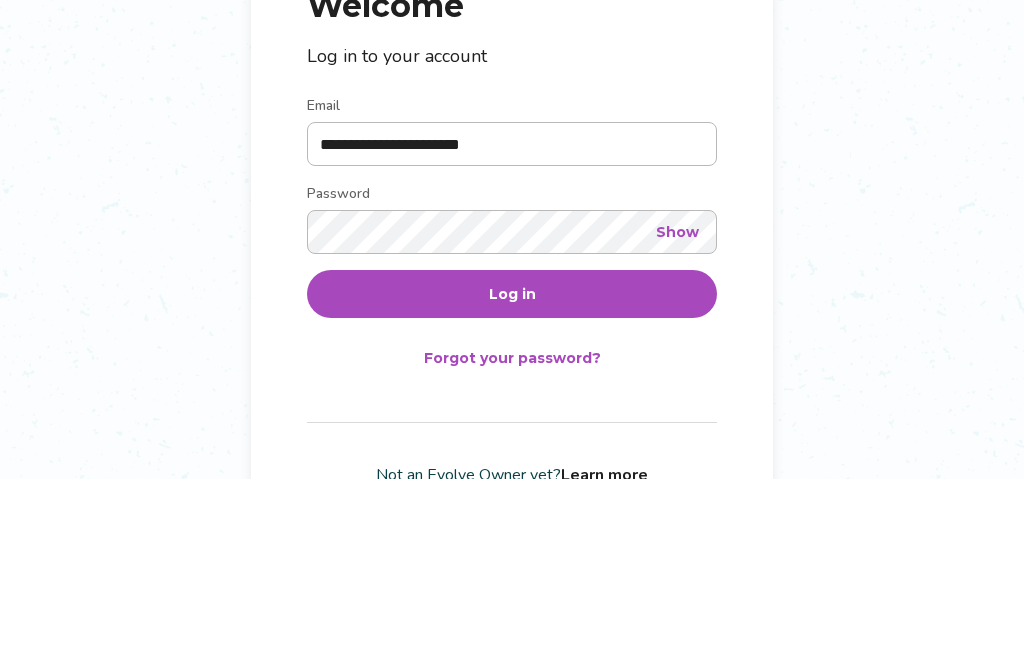 click on "Log in" at bounding box center (512, 480) 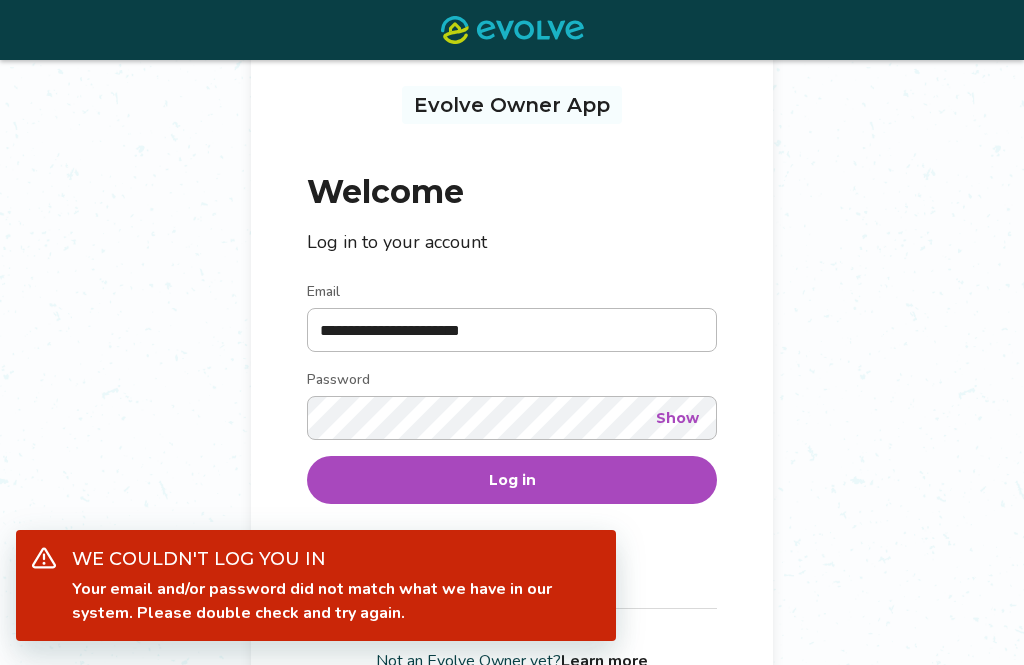 click on "Show" at bounding box center (677, 418) 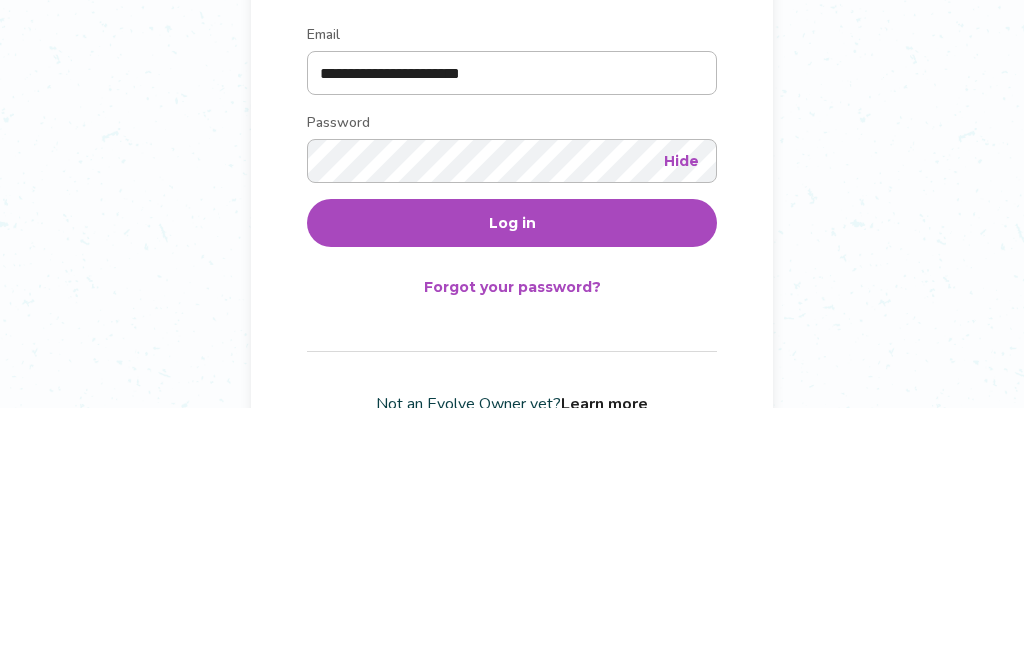 click on "Log in" at bounding box center [512, 480] 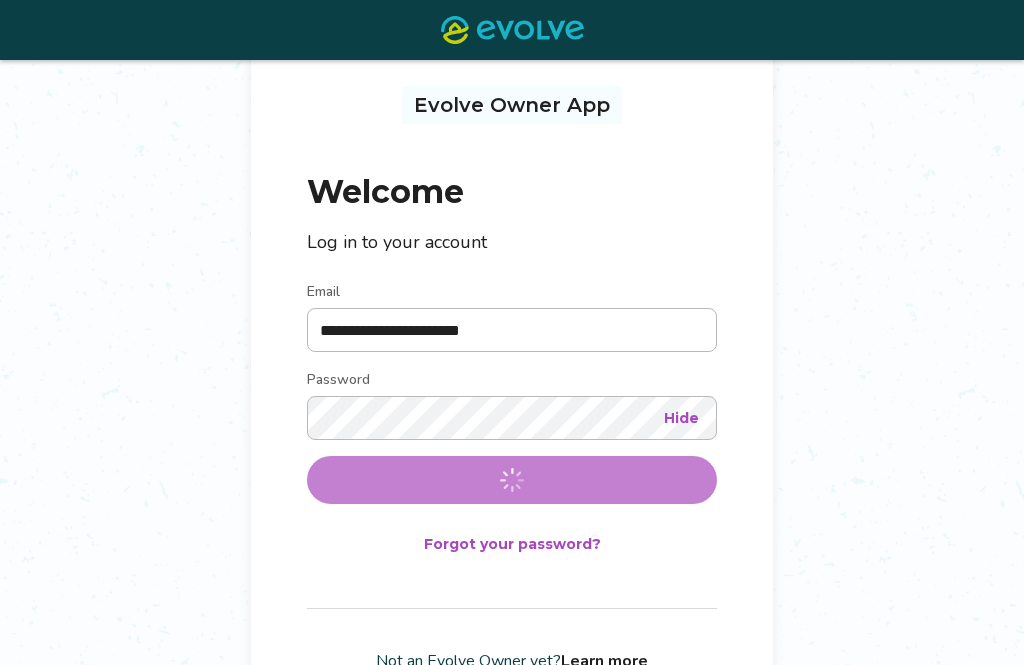 scroll, scrollTop: 0, scrollLeft: 0, axis: both 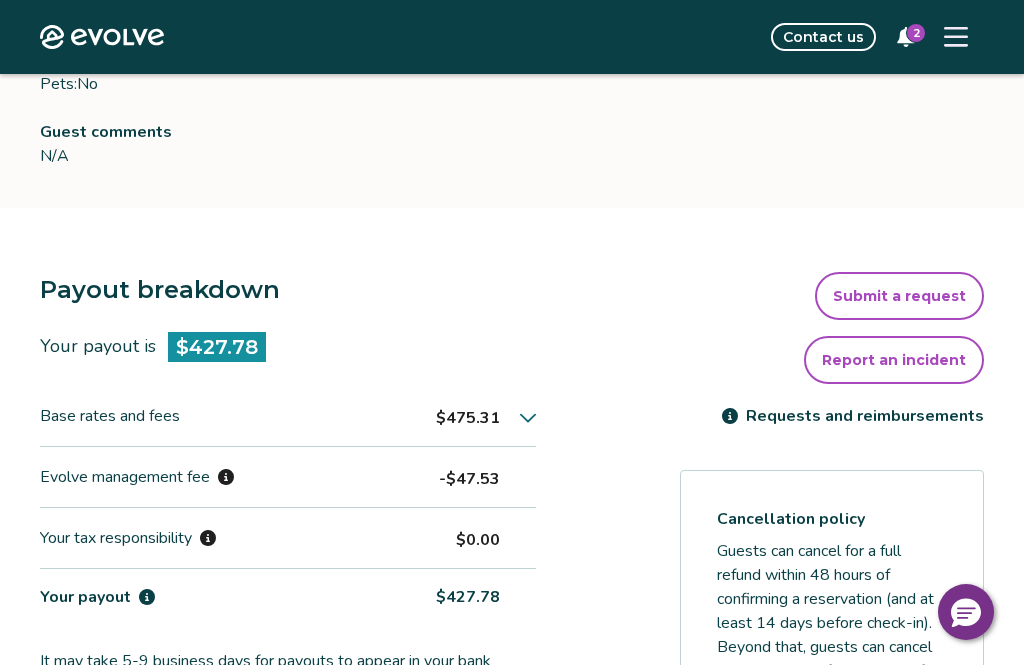 click 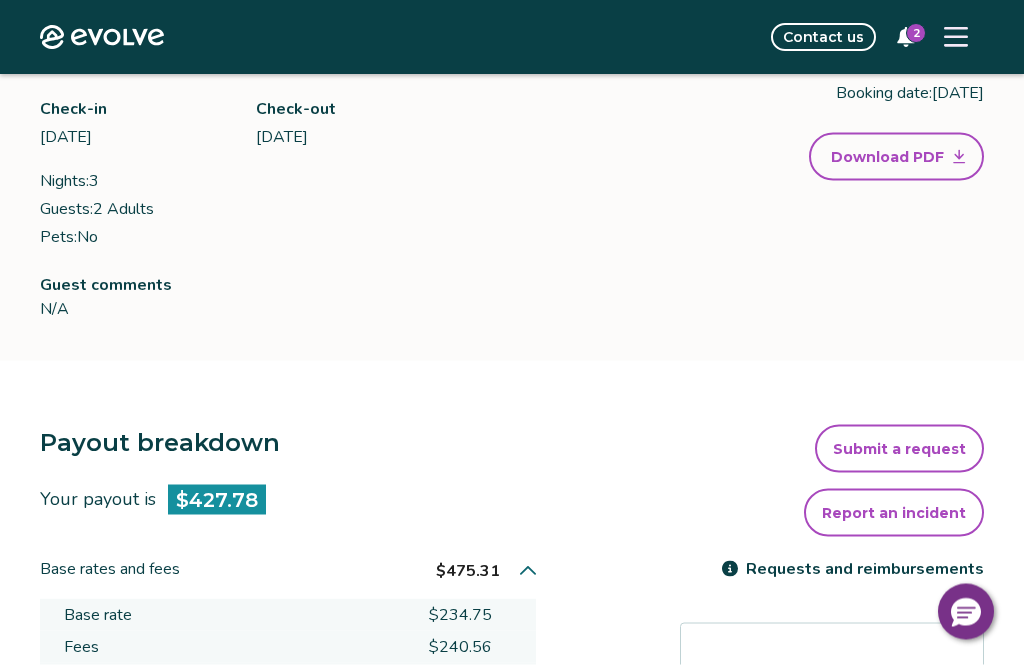 scroll, scrollTop: 219, scrollLeft: 0, axis: vertical 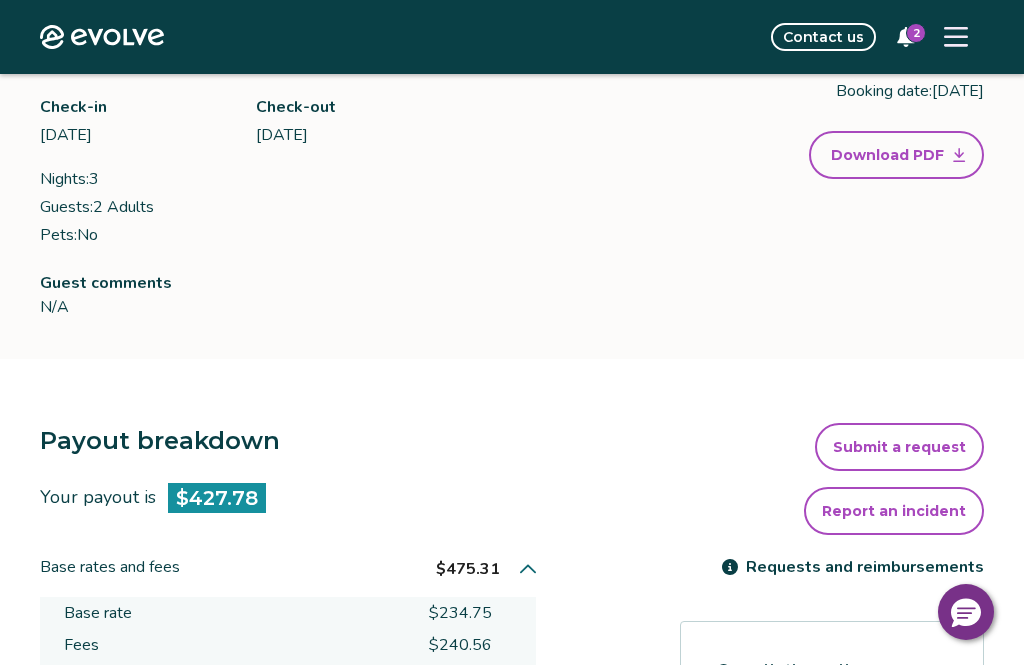 click on "Download PDF" at bounding box center [887, 155] 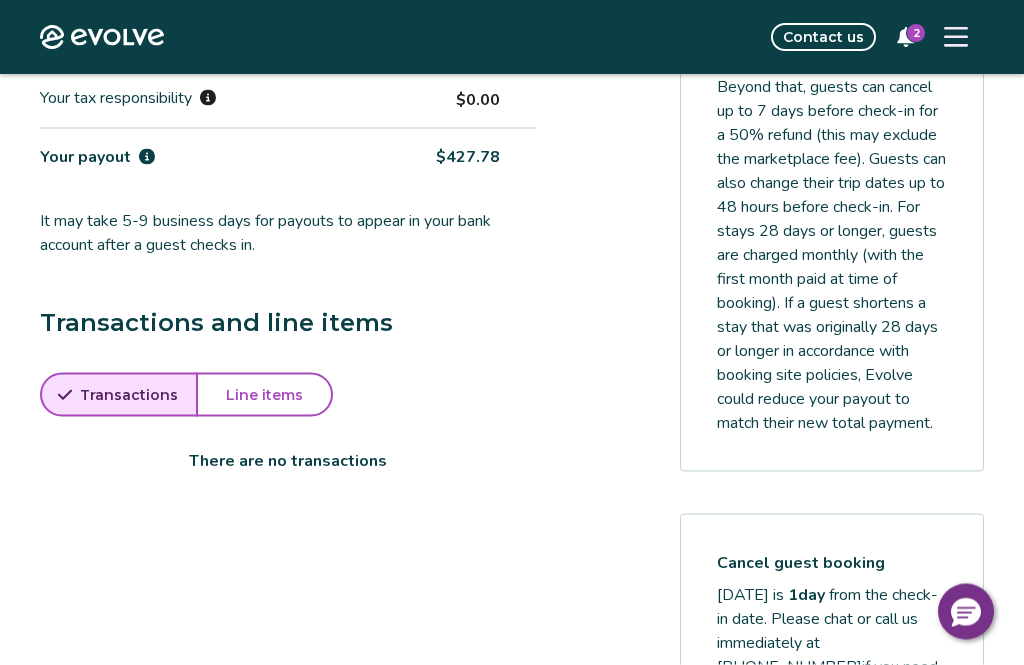 scroll, scrollTop: 931, scrollLeft: 0, axis: vertical 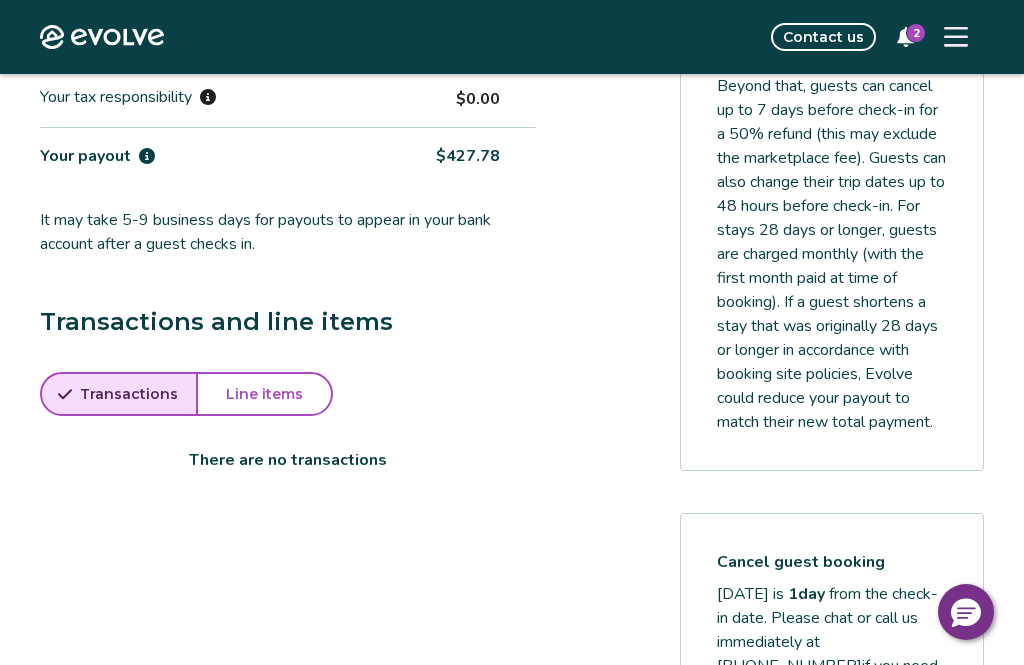 click on "Line items" at bounding box center [264, 394] 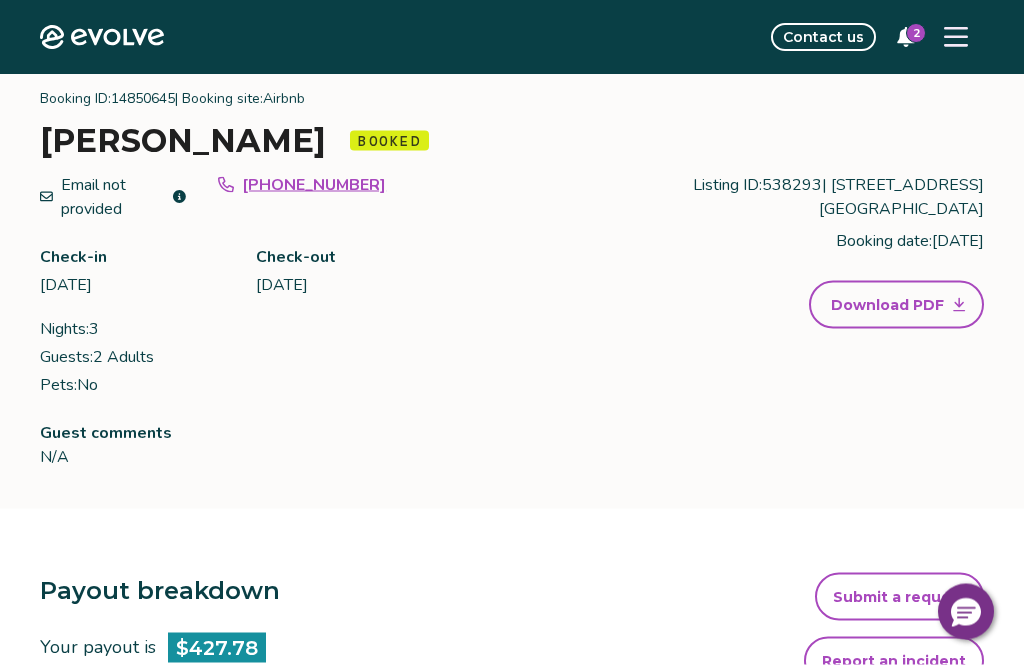 scroll, scrollTop: 0, scrollLeft: 0, axis: both 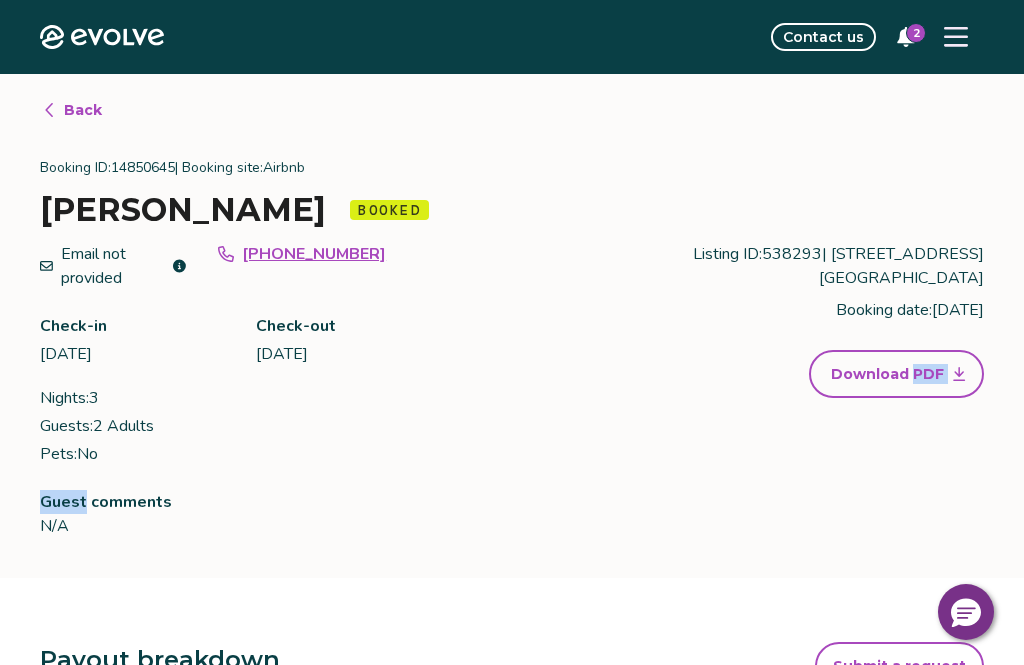 click on "Guest comments N/A" at bounding box center (424, 514) 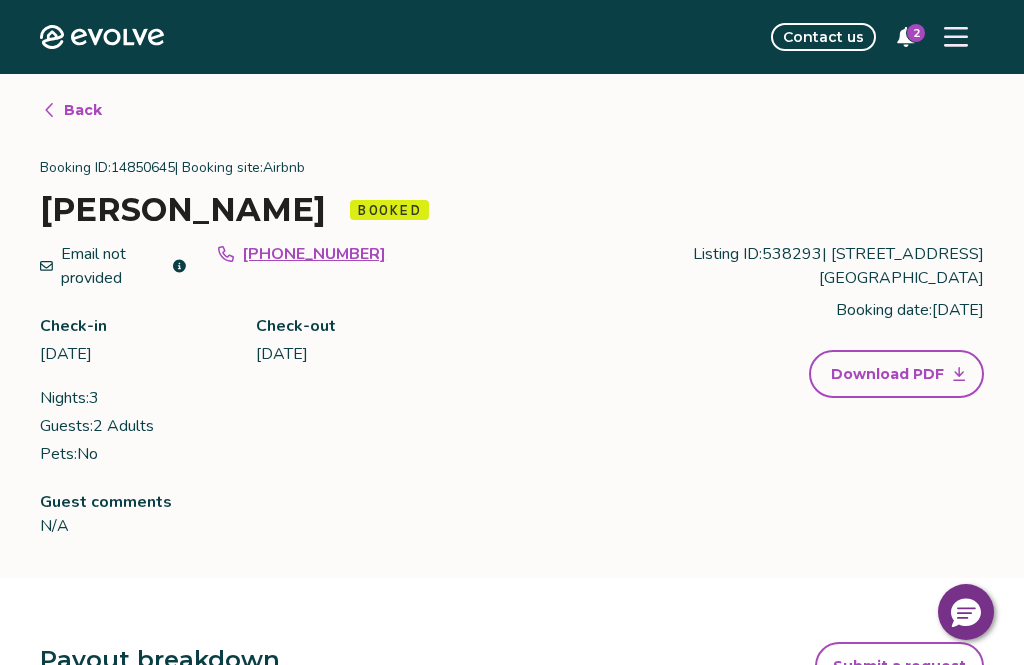 click on "Download PDF" at bounding box center (896, 374) 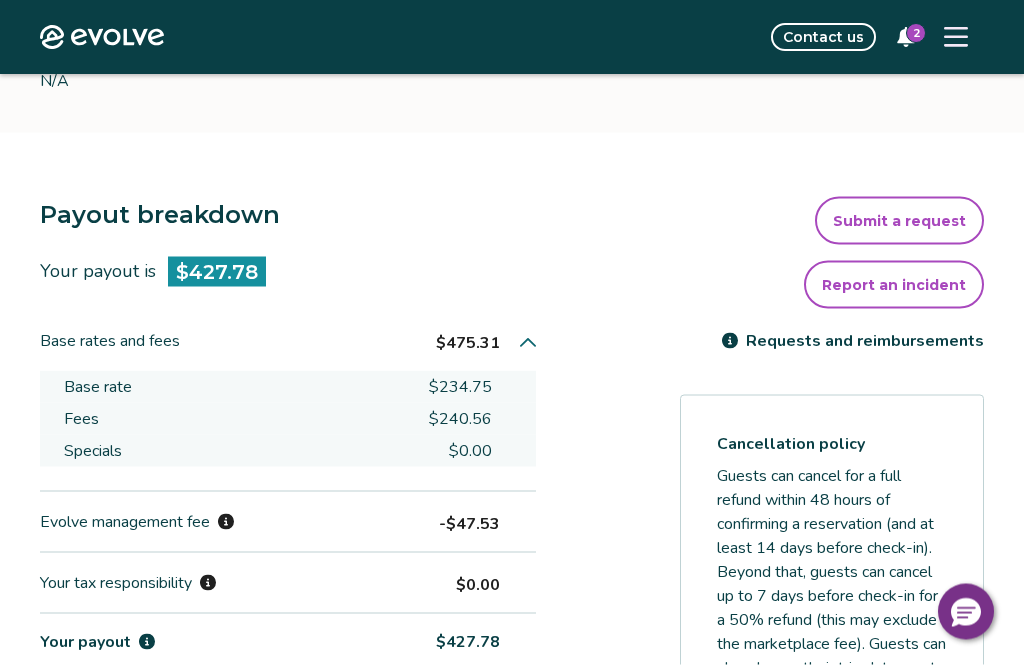 scroll, scrollTop: 445, scrollLeft: 0, axis: vertical 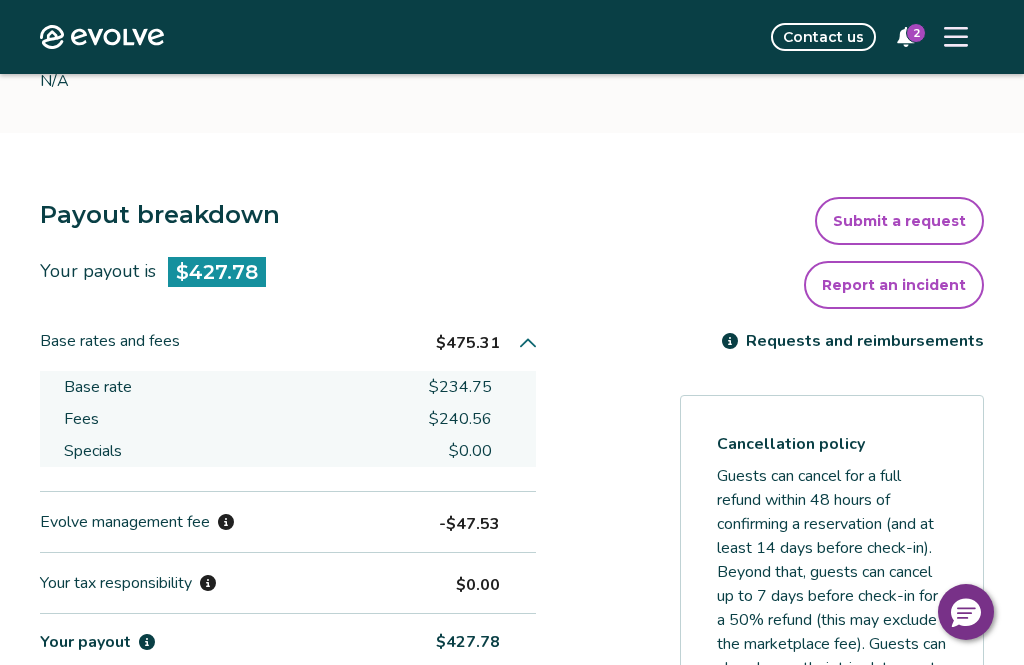 click 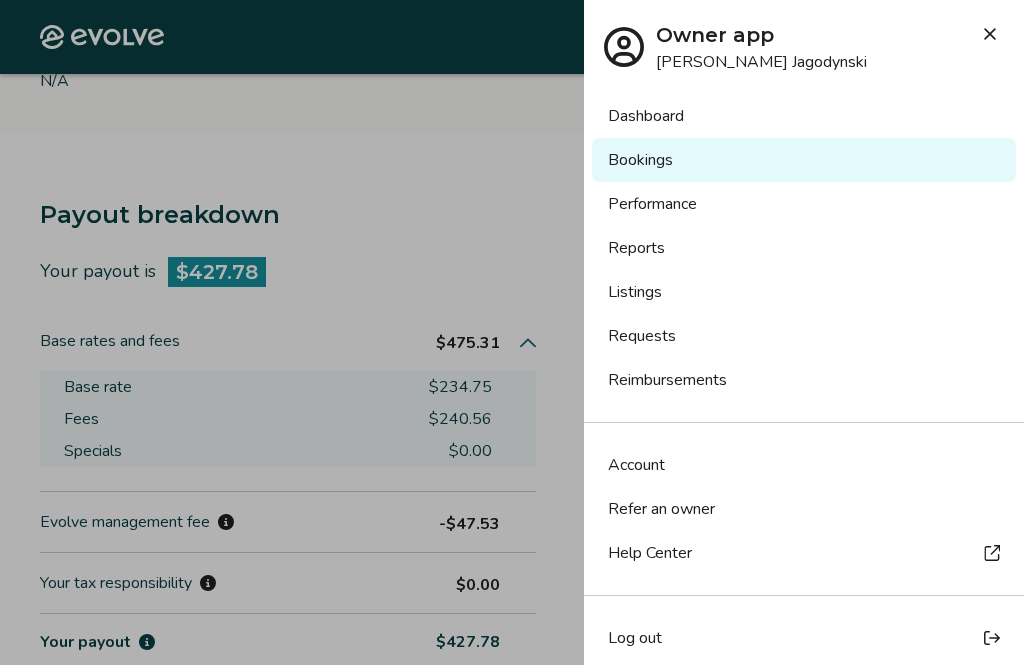 click on "Dashboard" at bounding box center [804, 116] 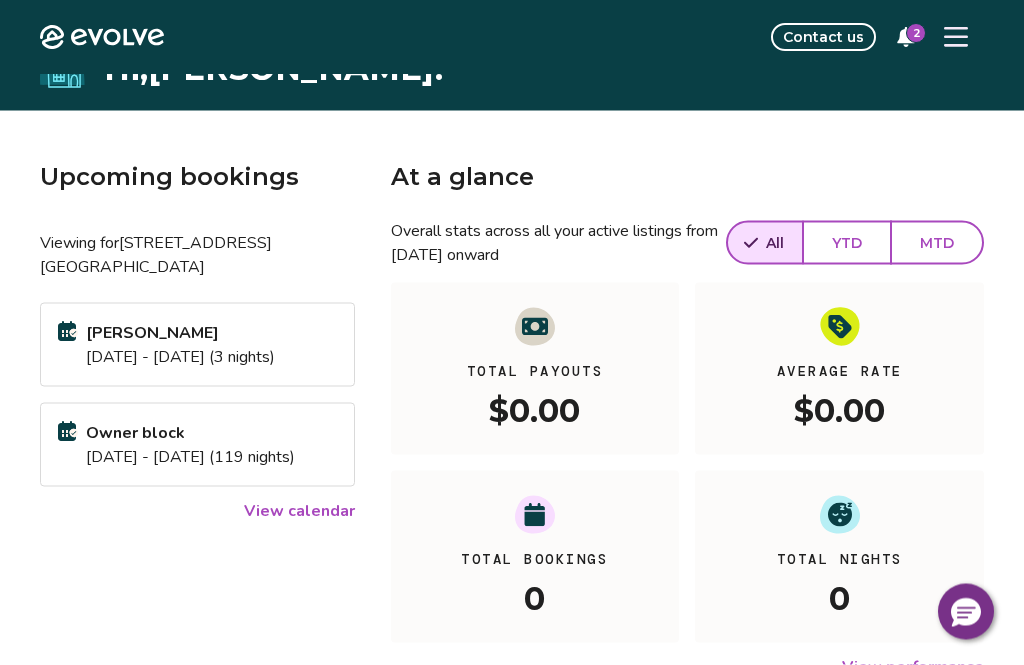 scroll, scrollTop: 29, scrollLeft: 0, axis: vertical 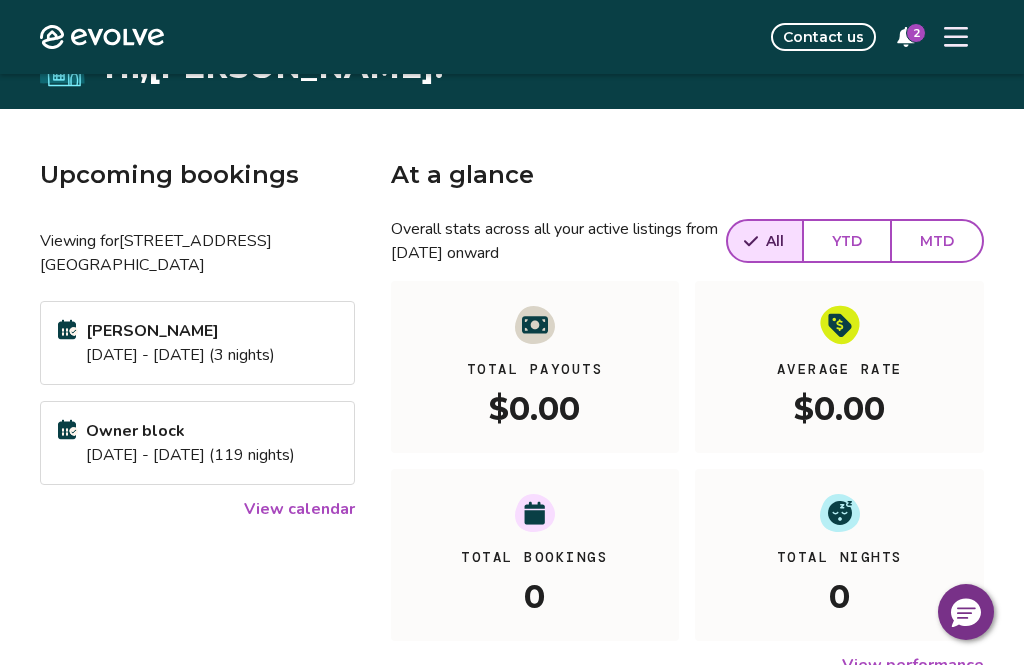 click on "View calendar" at bounding box center [299, 509] 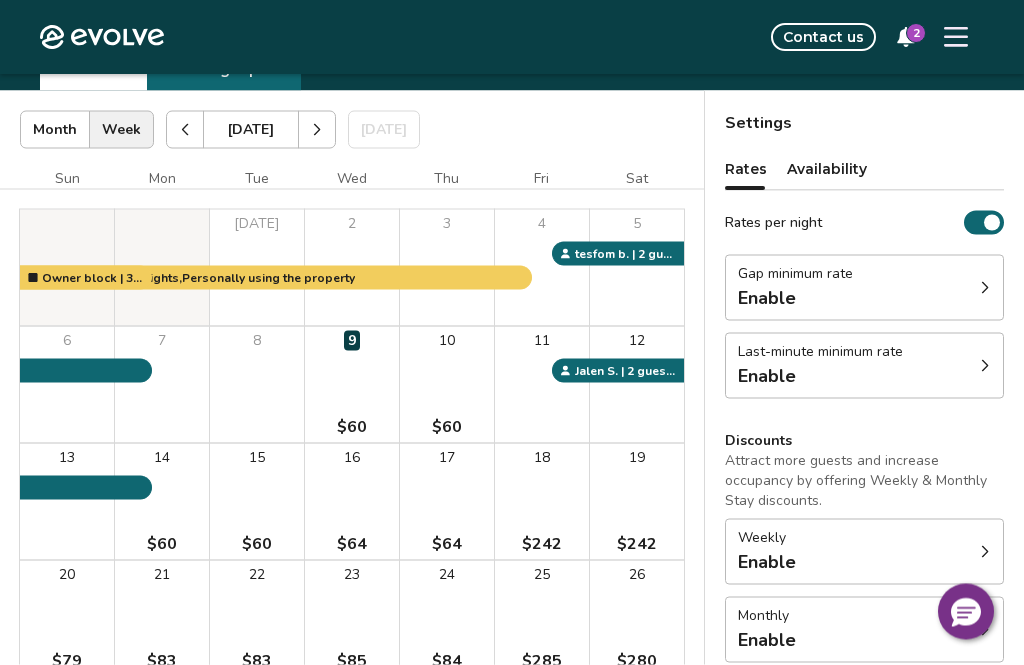 scroll, scrollTop: 79, scrollLeft: 0, axis: vertical 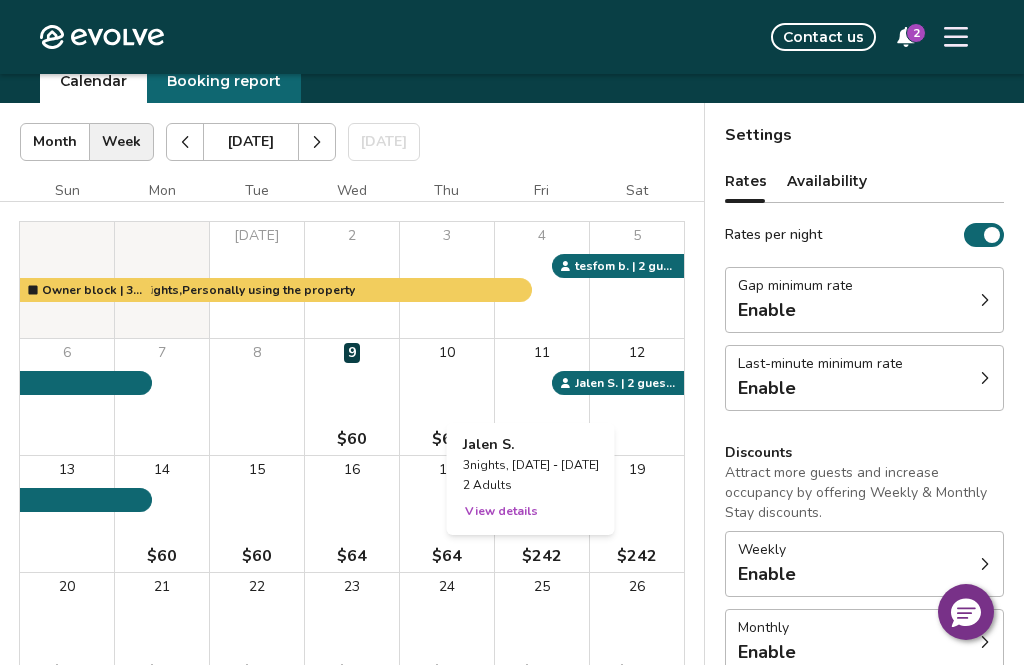 click on "View details" at bounding box center (501, 511) 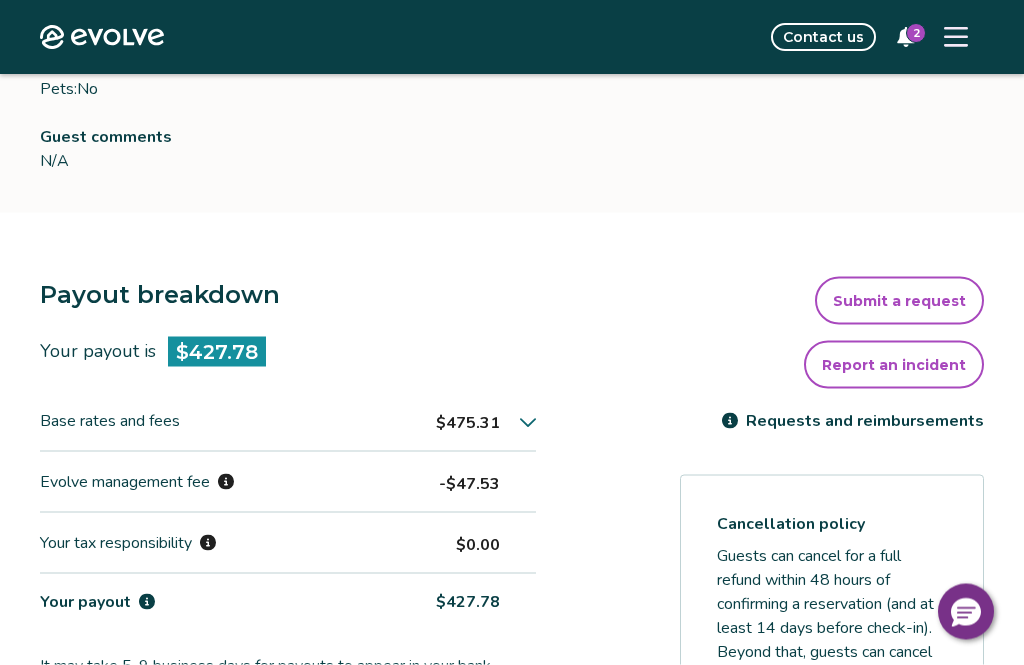 scroll, scrollTop: 364, scrollLeft: 0, axis: vertical 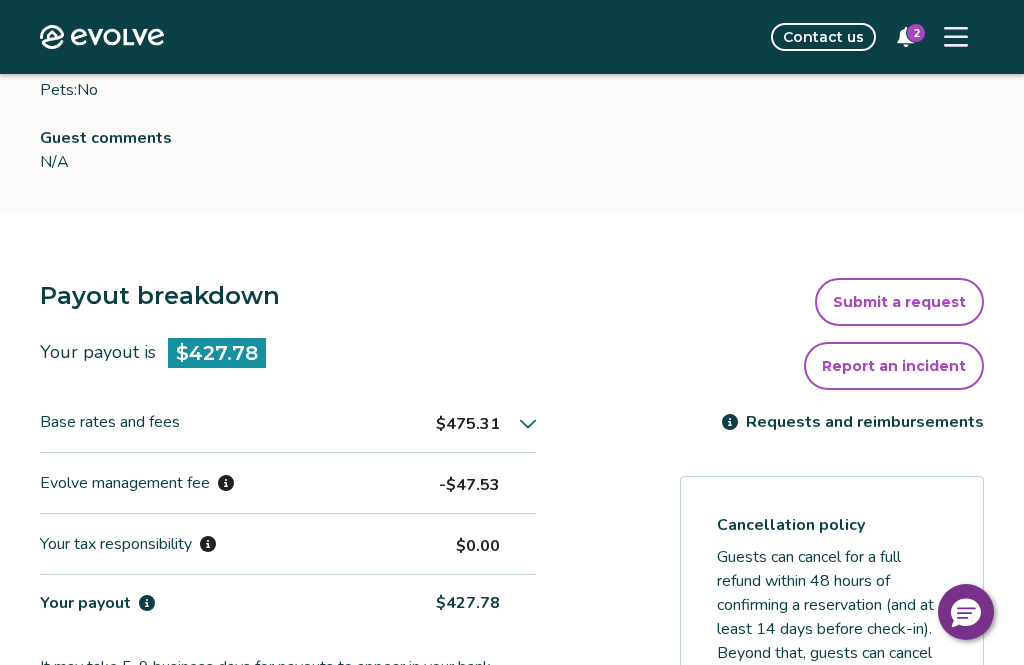click 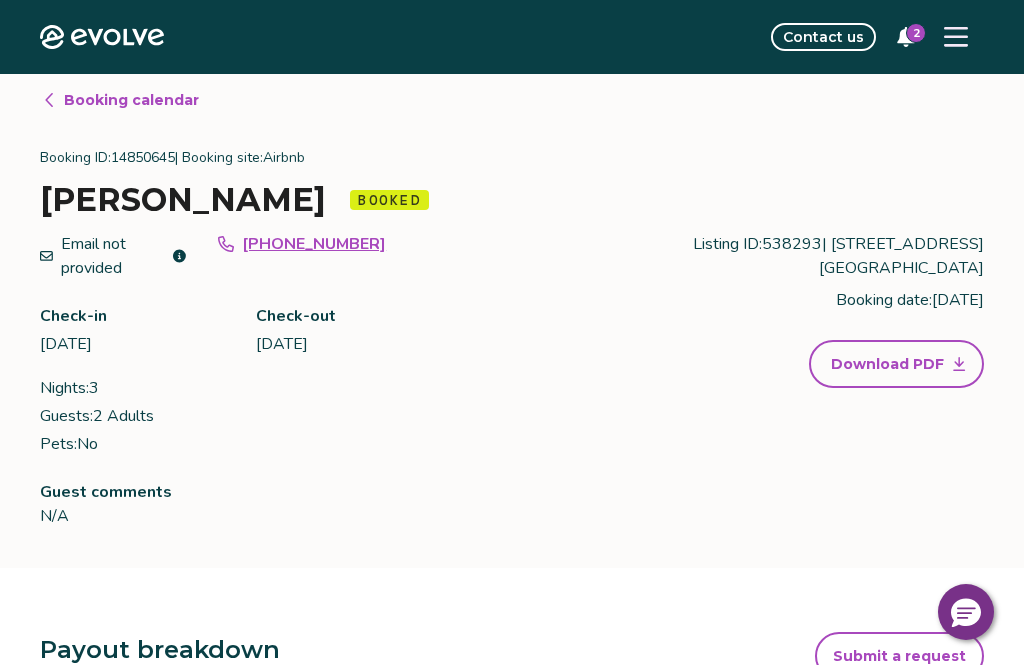 scroll, scrollTop: 0, scrollLeft: 0, axis: both 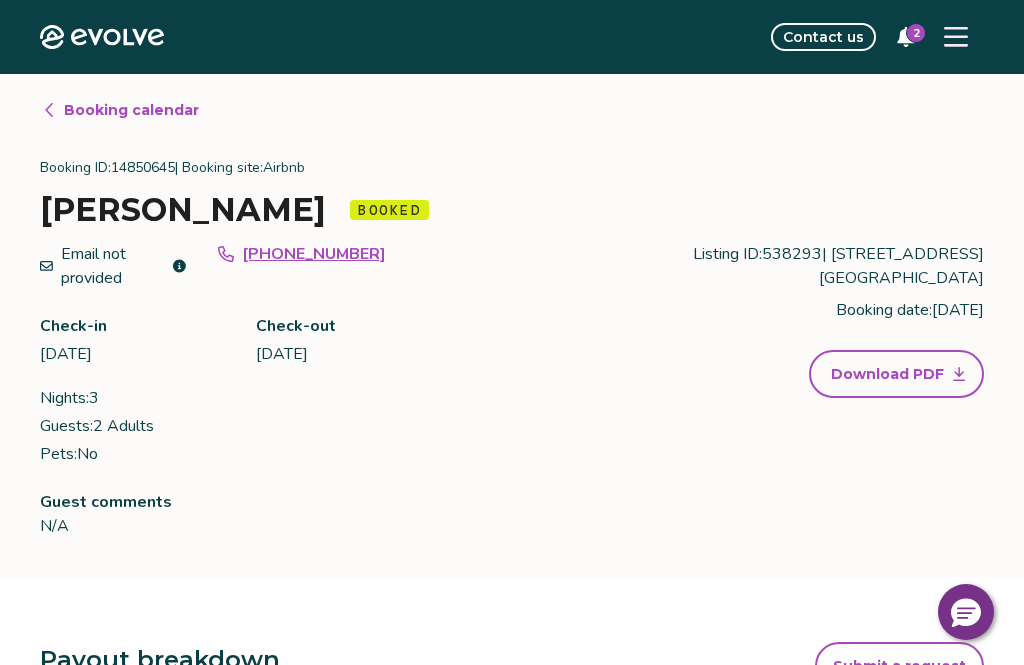 click 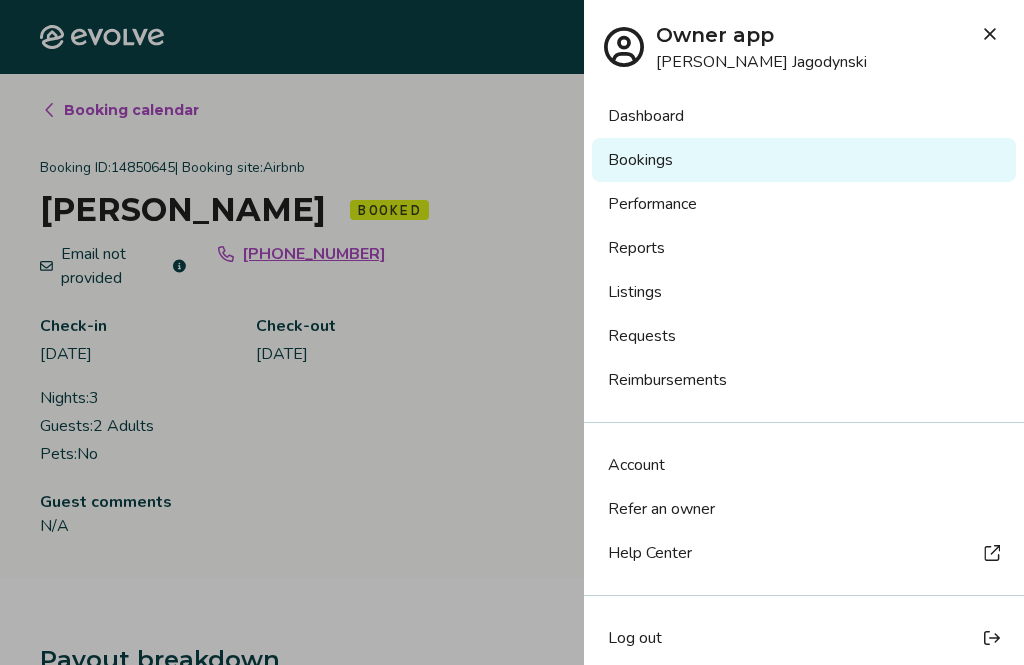 click on "Dashboard" at bounding box center [804, 116] 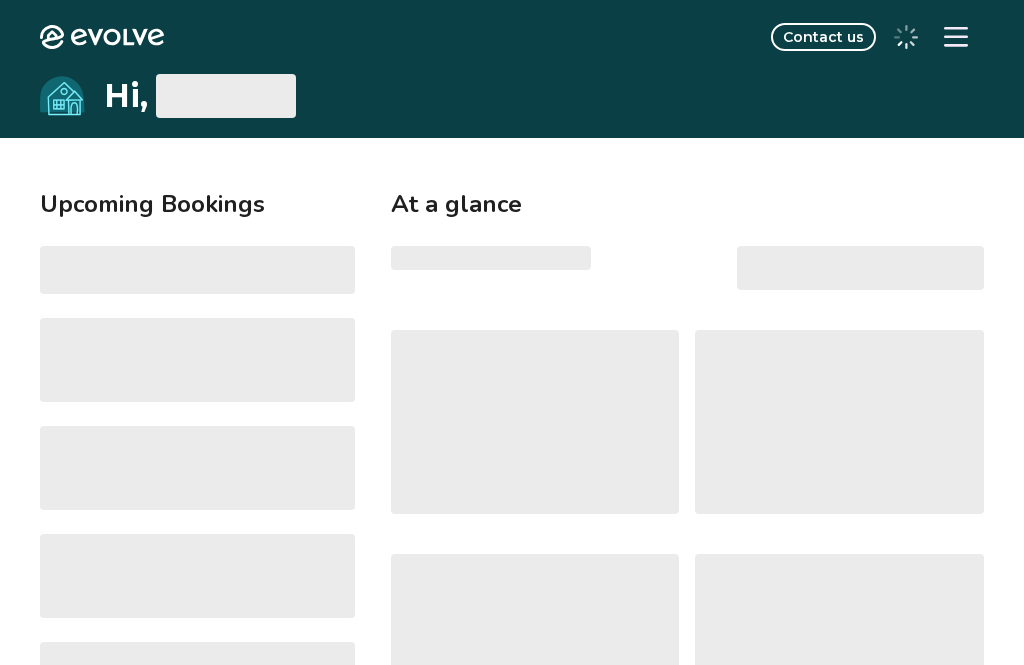 scroll, scrollTop: 0, scrollLeft: 0, axis: both 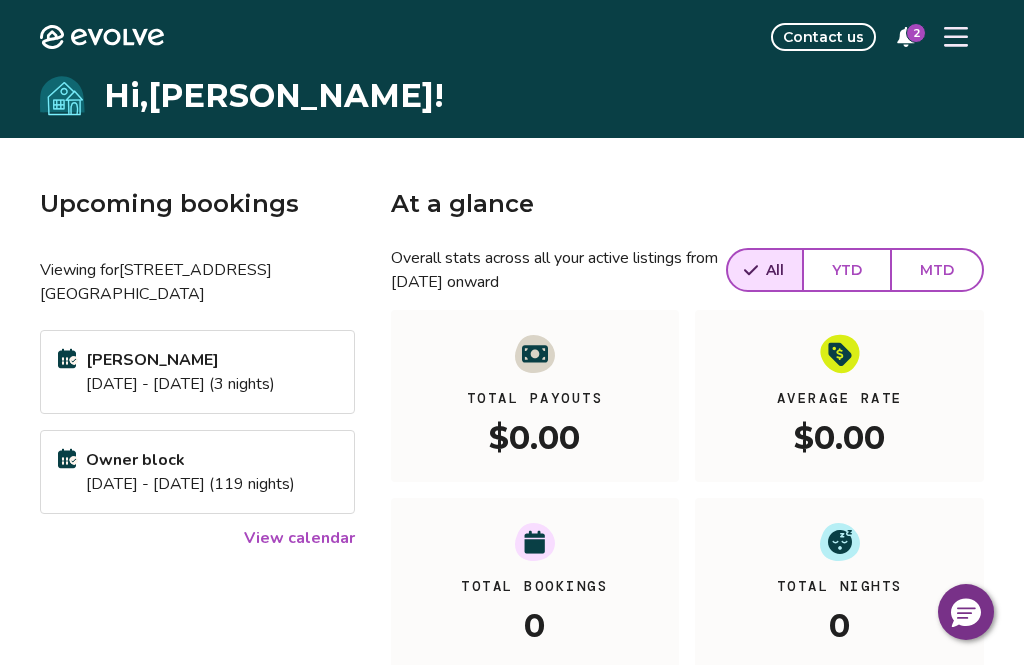 click on "[DATE] - [DATE] (3 nights)" at bounding box center (180, 384) 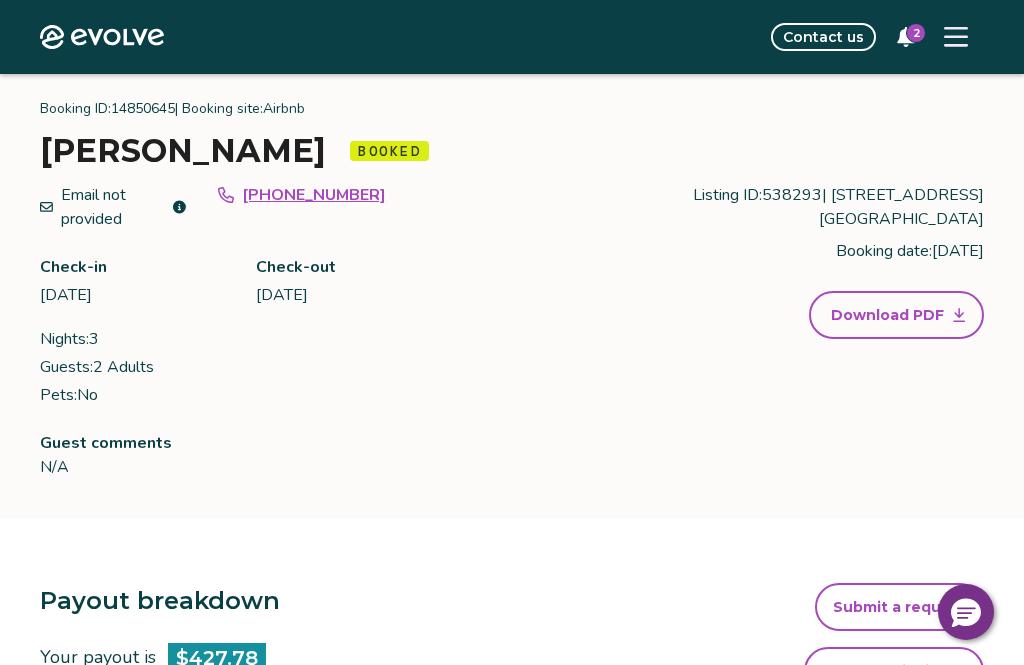 scroll, scrollTop: 0, scrollLeft: 0, axis: both 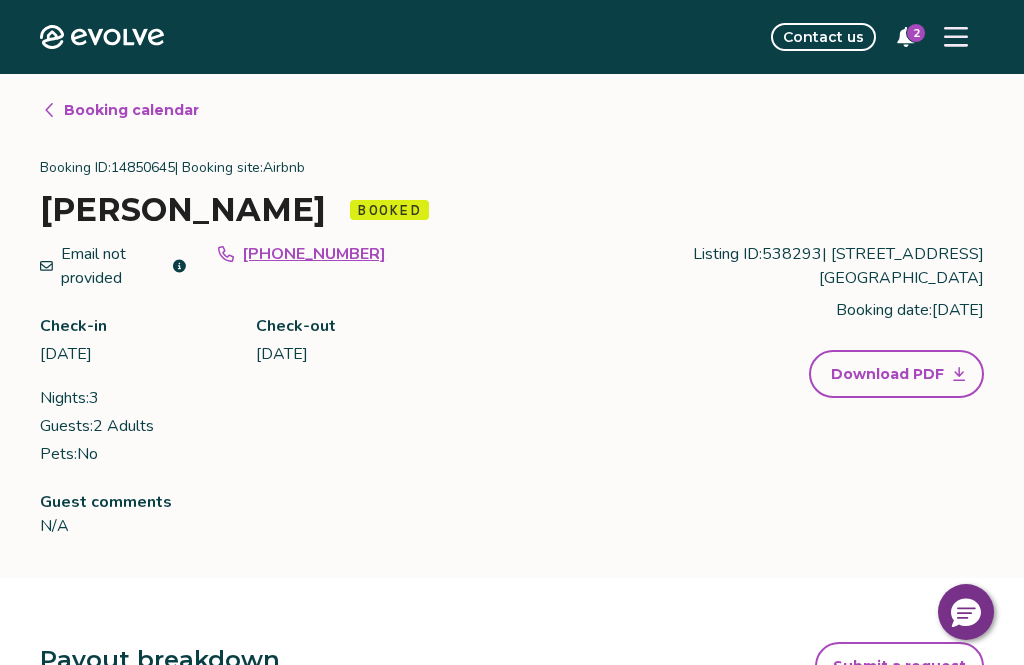click on "Booking calendar" at bounding box center (131, 110) 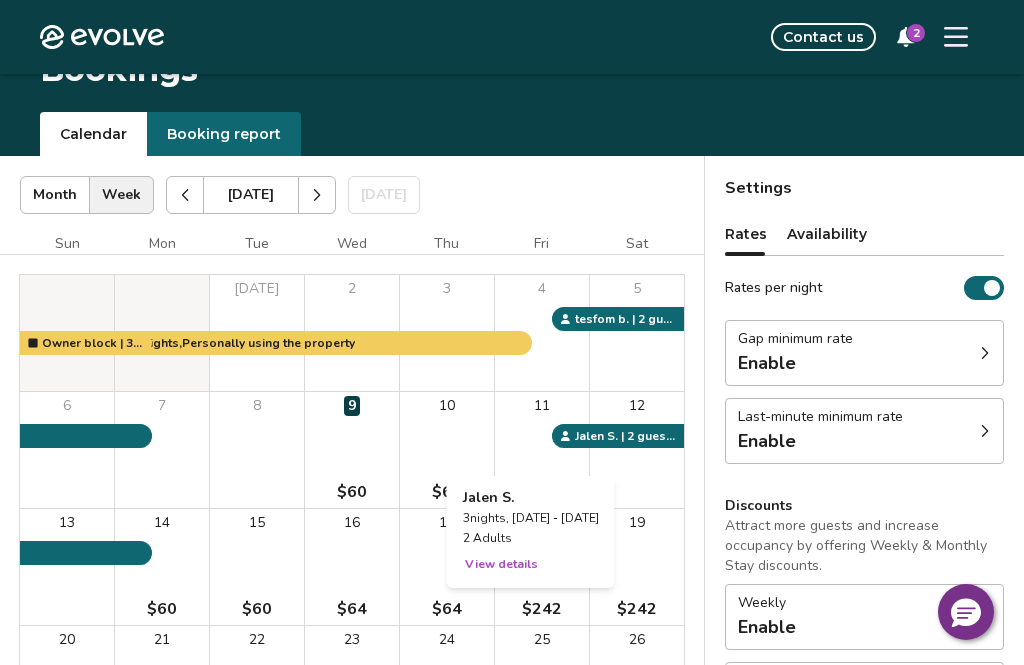 scroll, scrollTop: 0, scrollLeft: 0, axis: both 